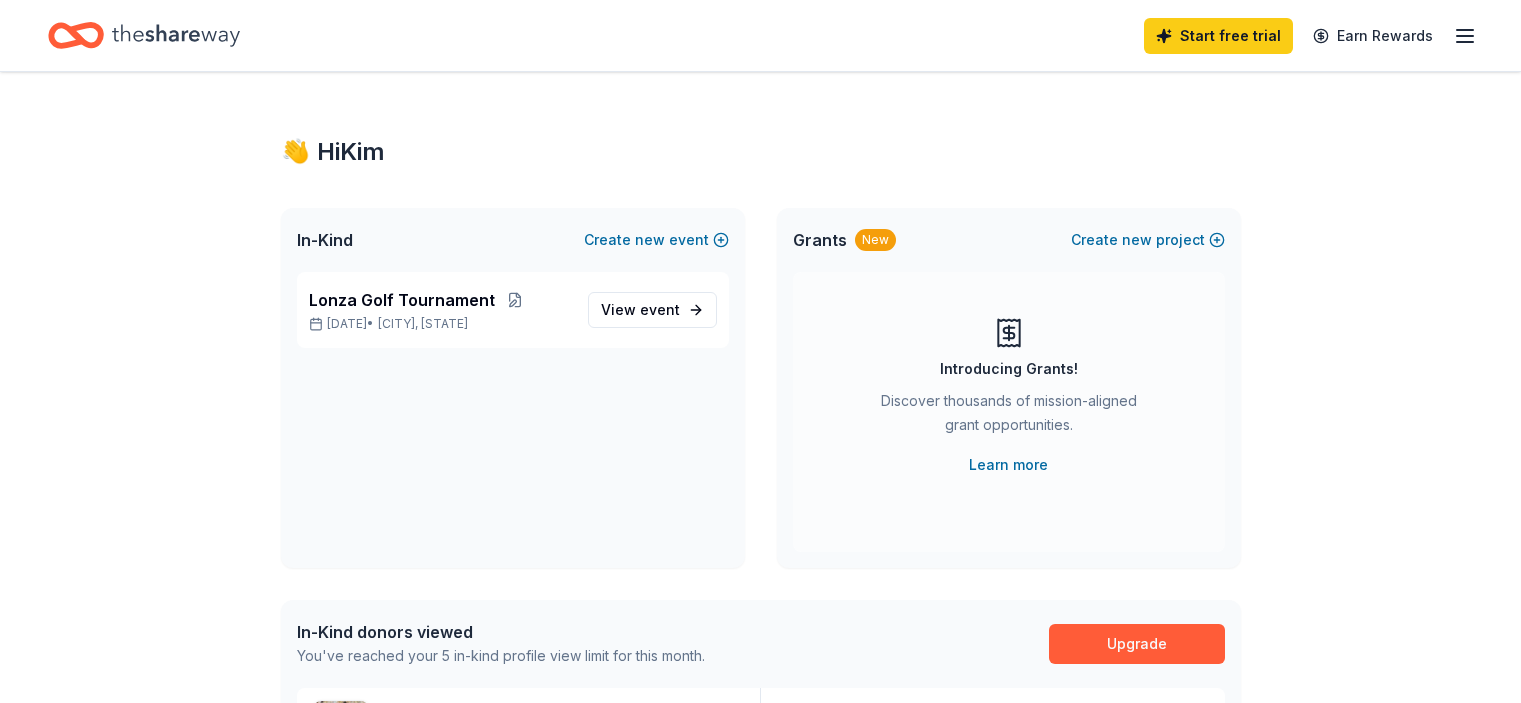 scroll, scrollTop: 0, scrollLeft: 0, axis: both 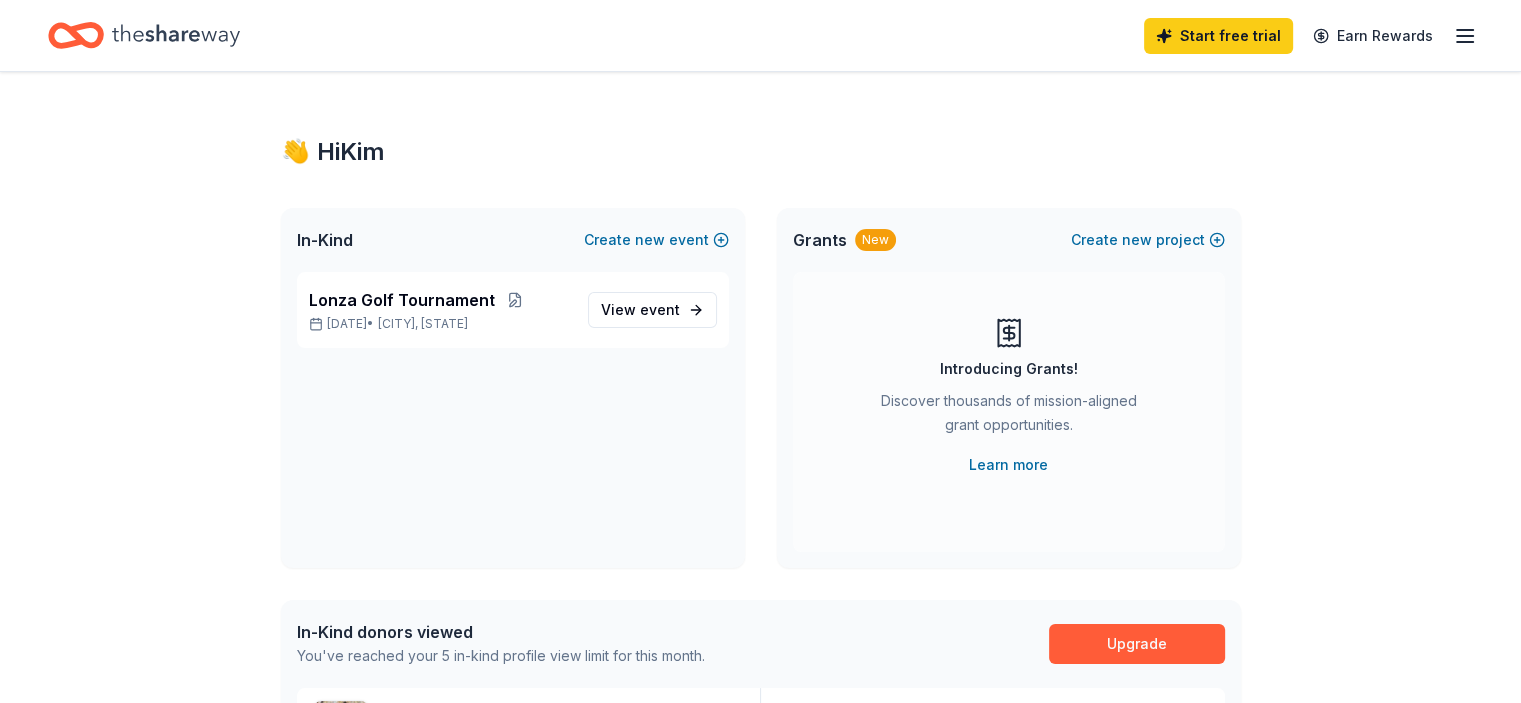 click 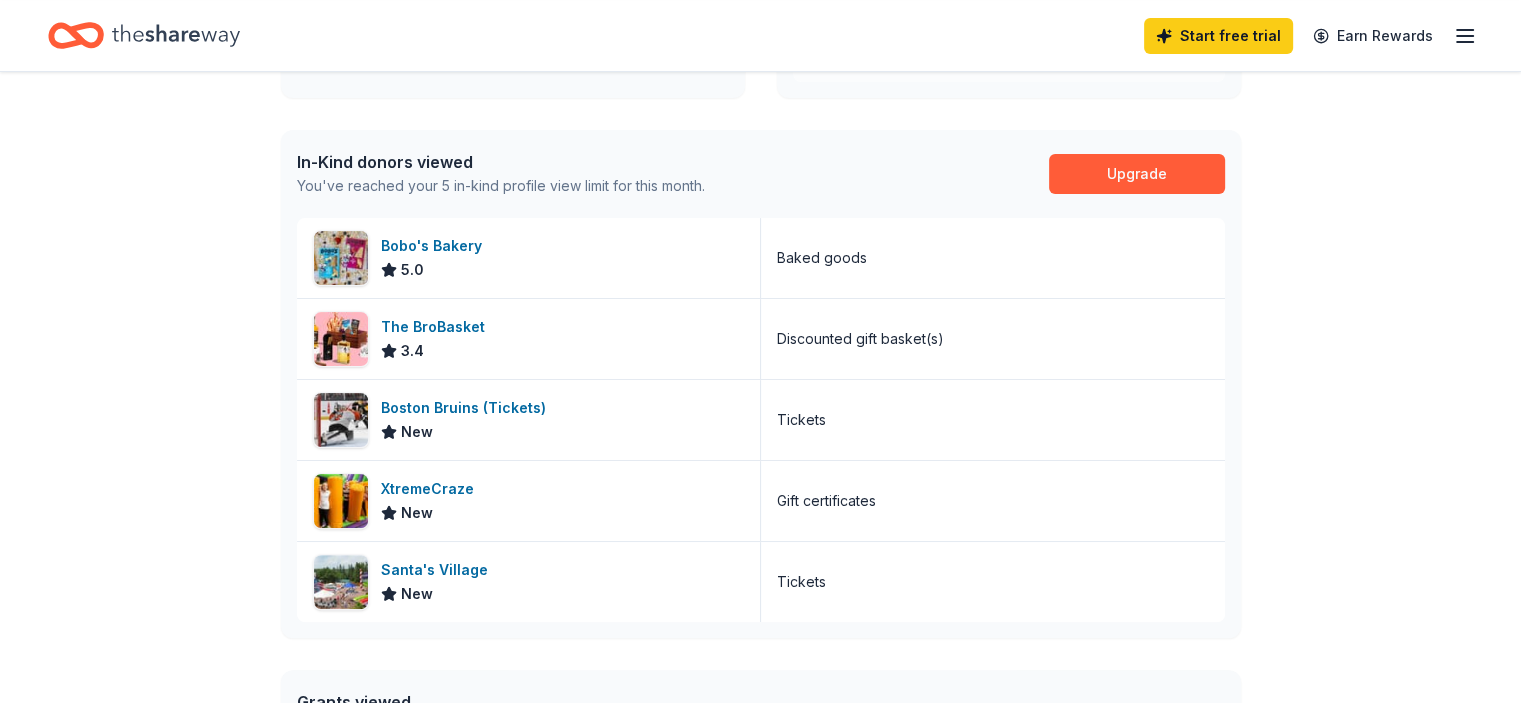 scroll, scrollTop: 0, scrollLeft: 0, axis: both 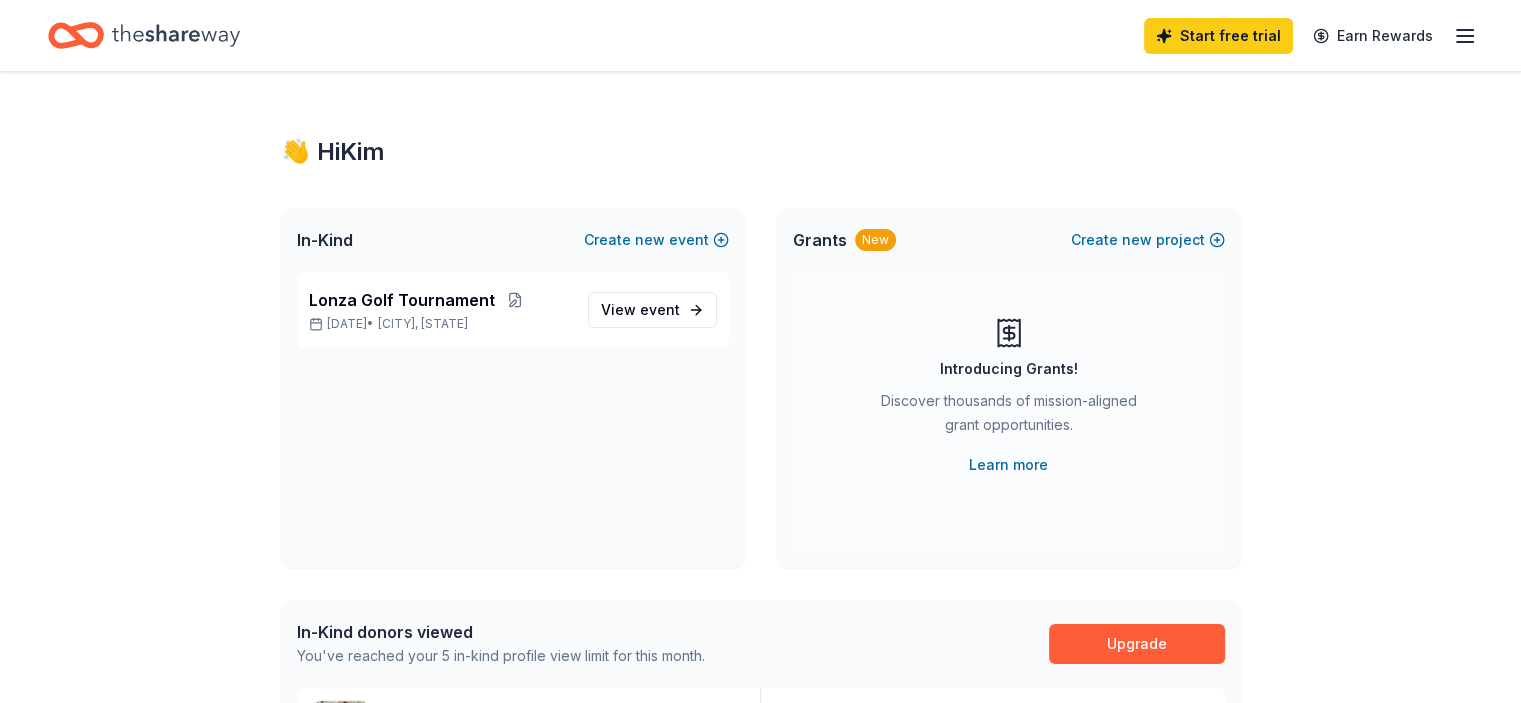 click 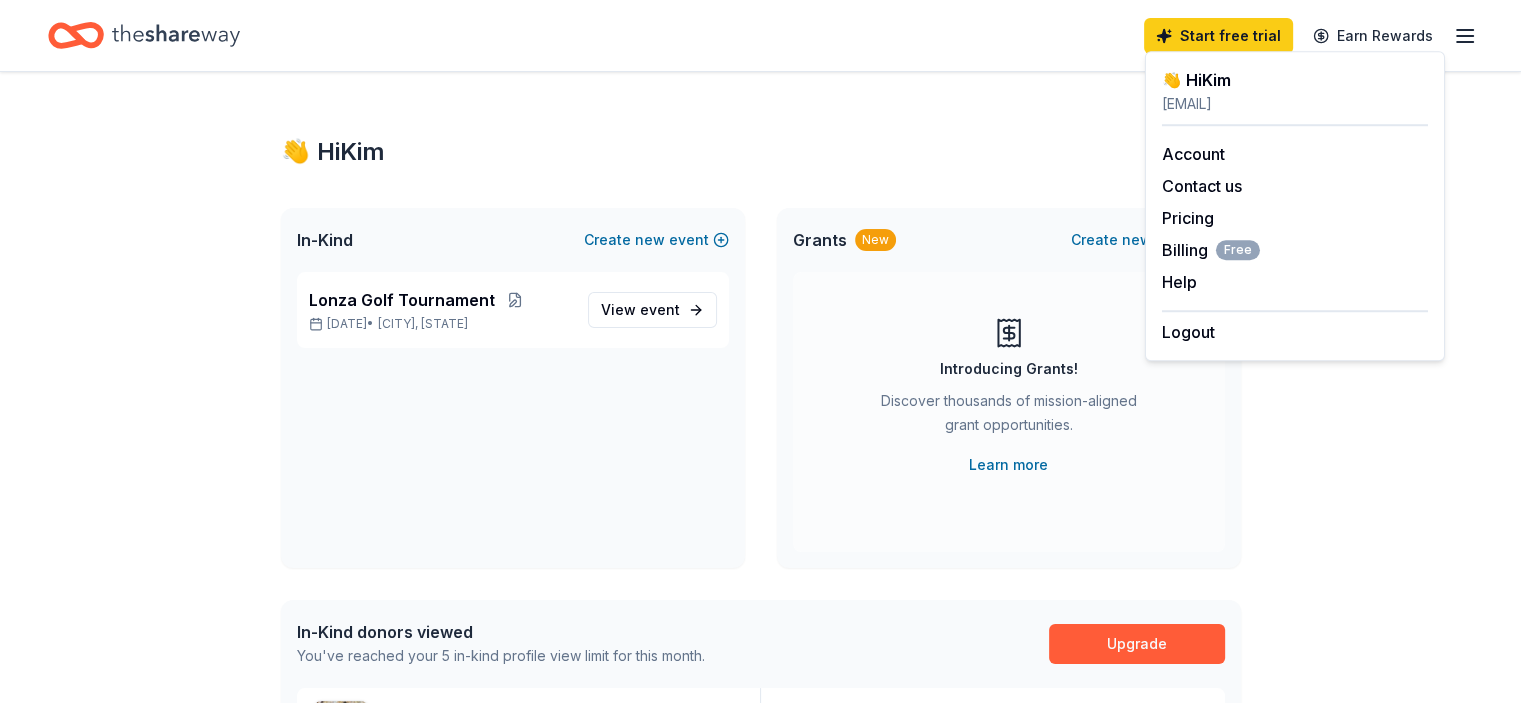 click on "👋 Hi  Kim" at bounding box center (761, 152) 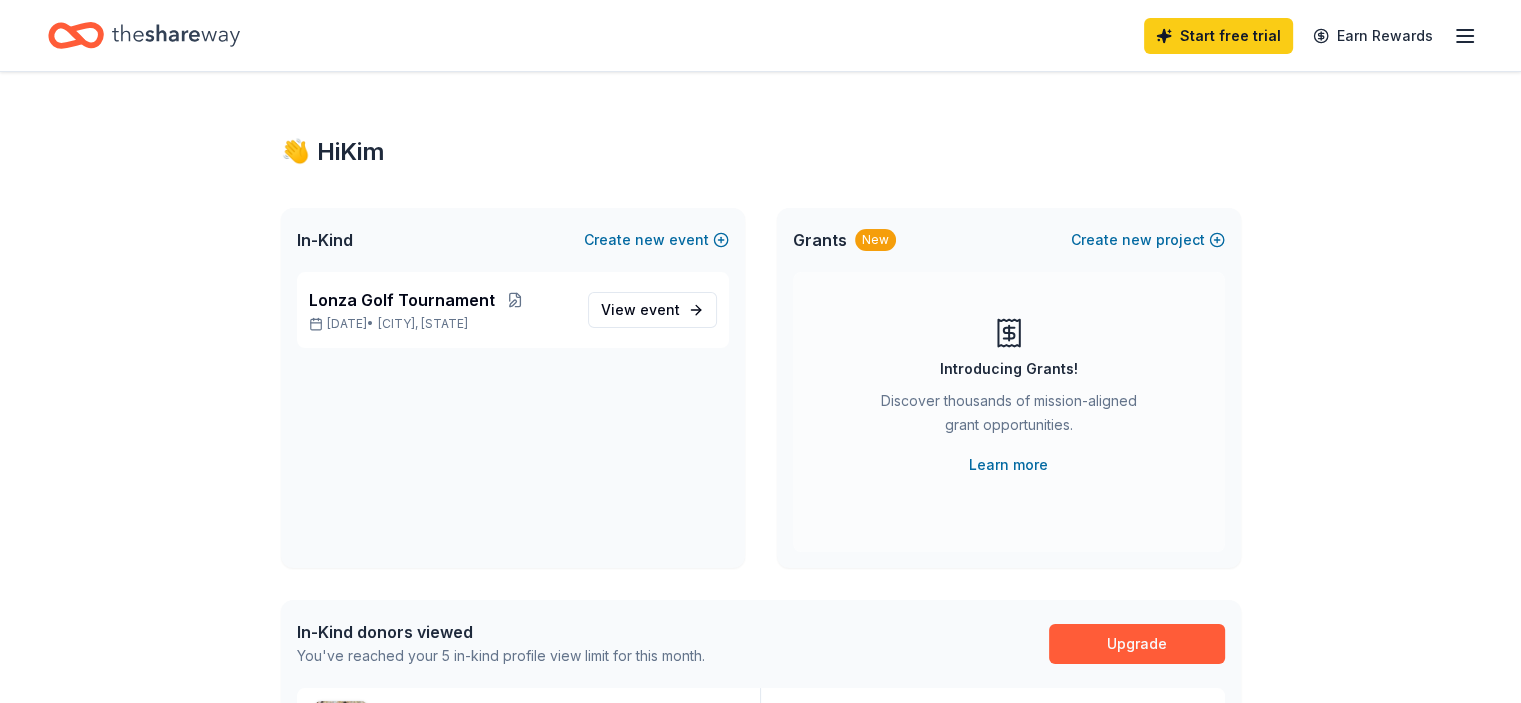 click 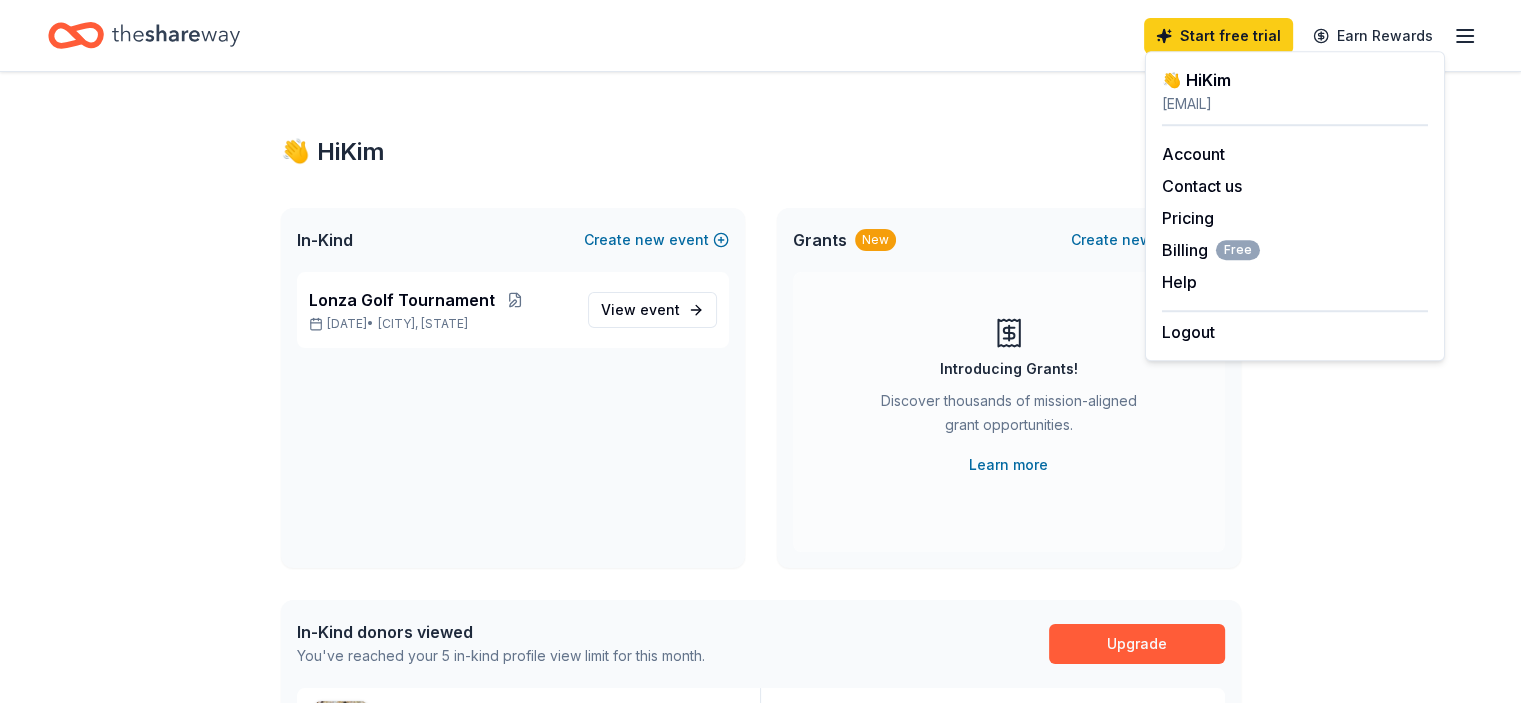 click on "👋 Hi  Kim" at bounding box center (761, 152) 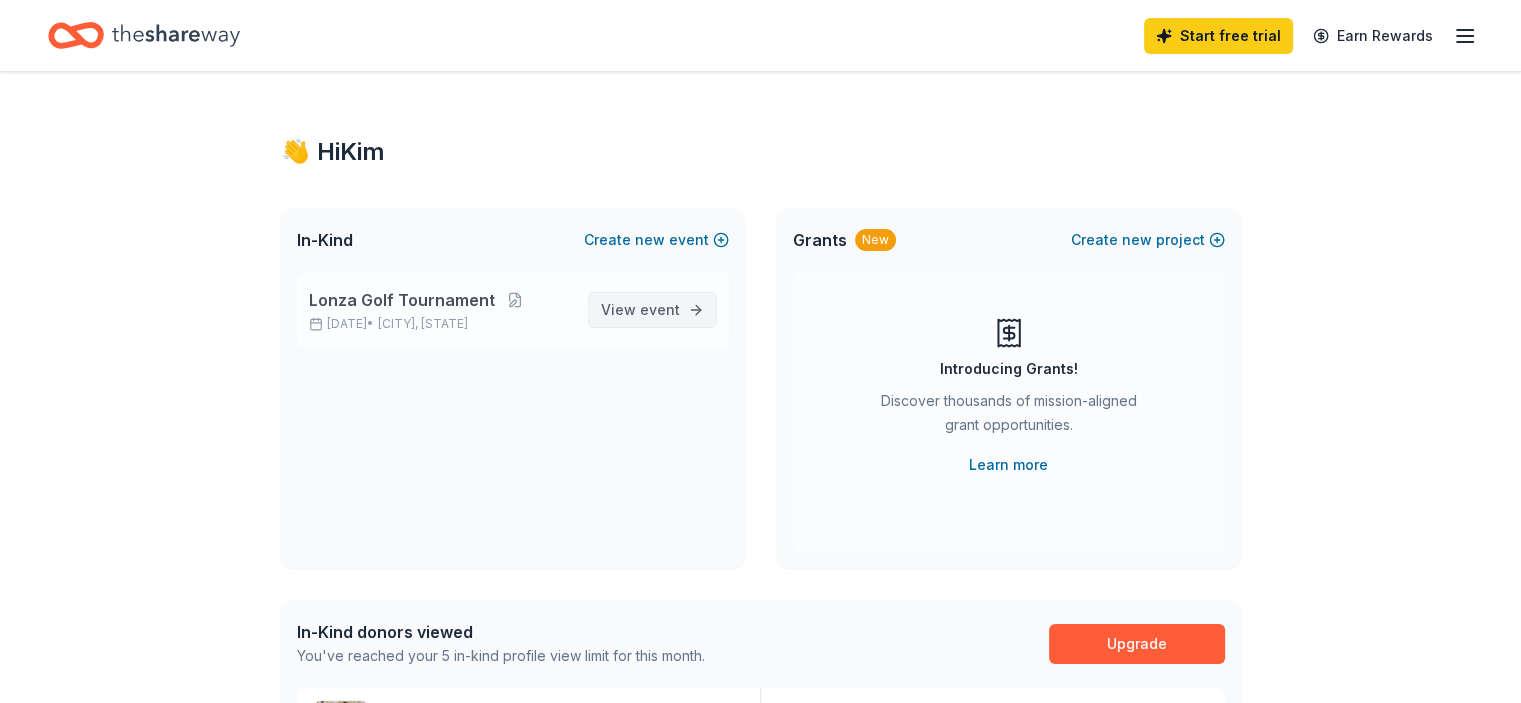 click on "event" at bounding box center [660, 309] 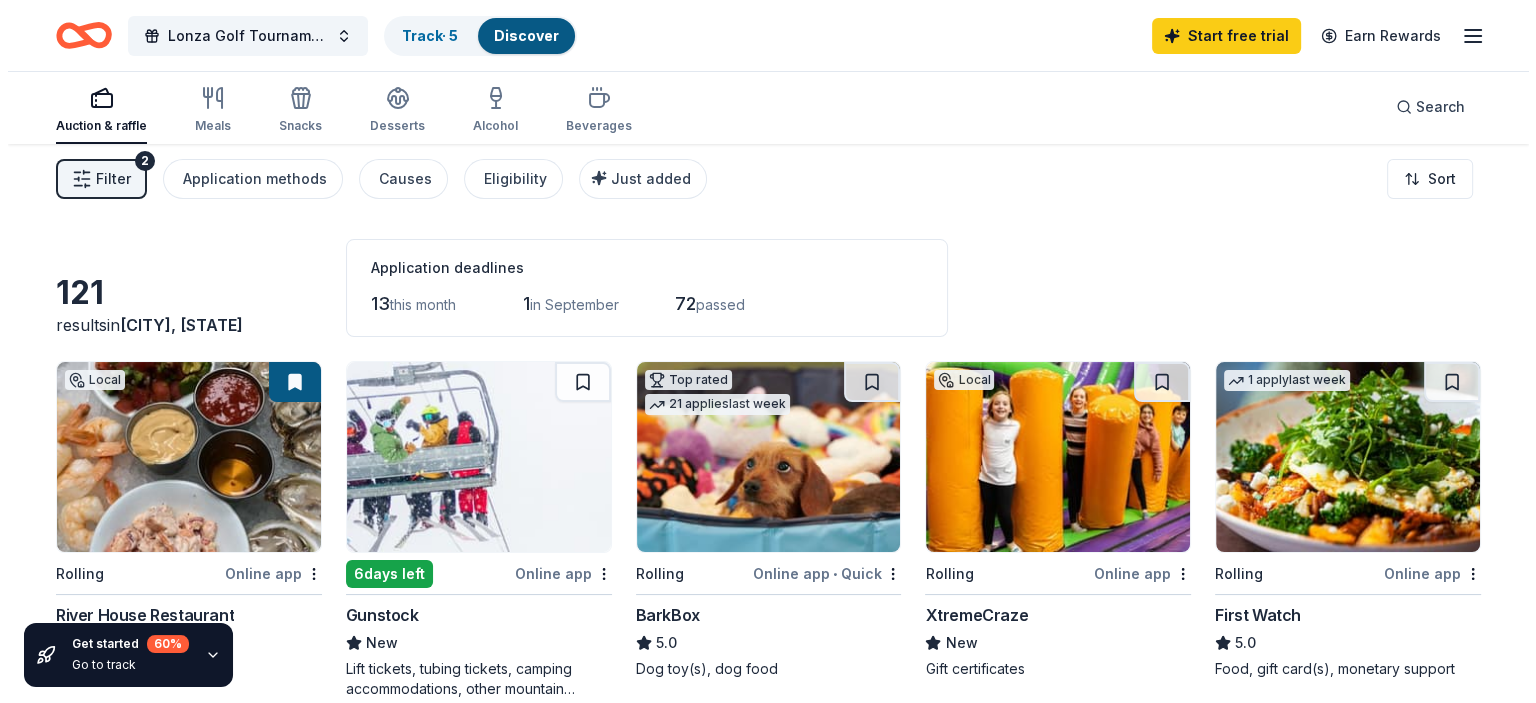 scroll, scrollTop: 8, scrollLeft: 0, axis: vertical 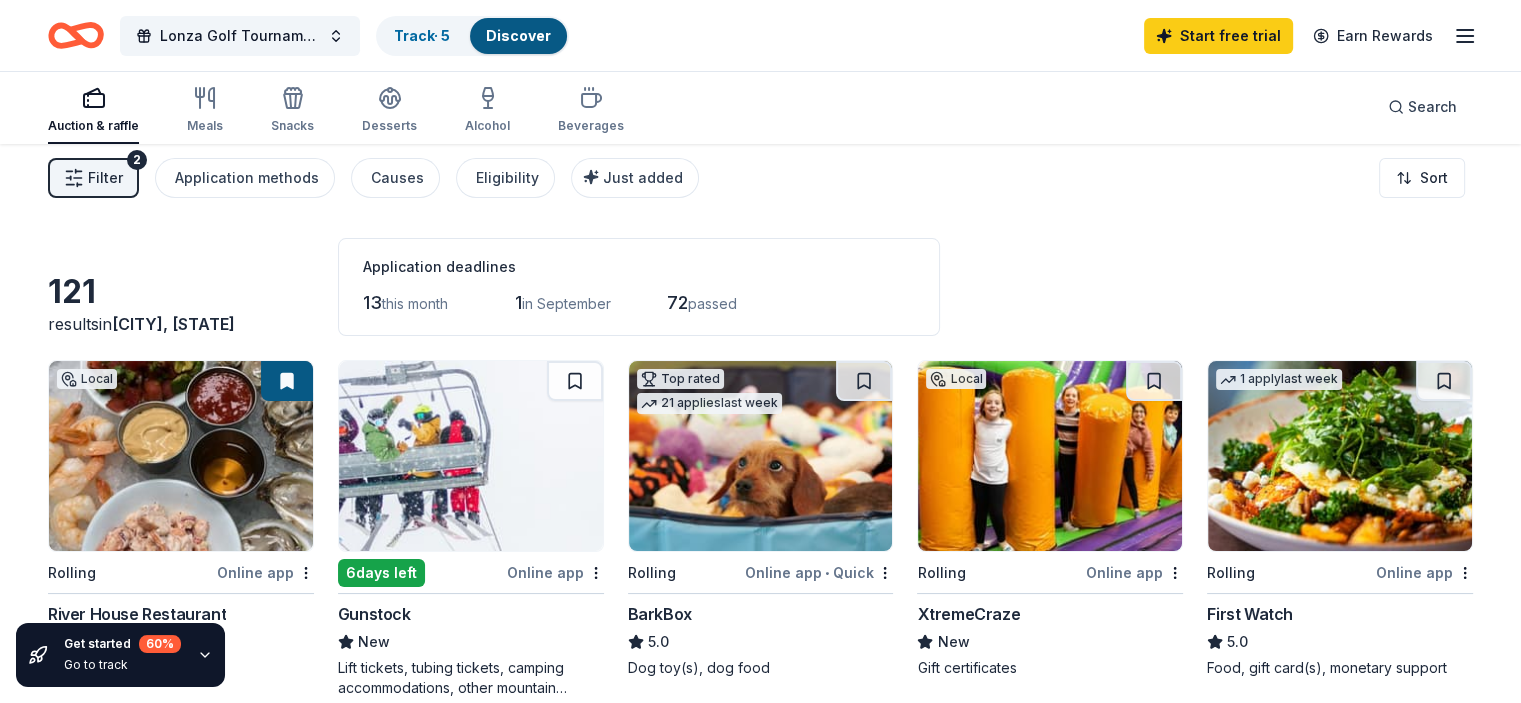 click on "Filter" at bounding box center (105, 178) 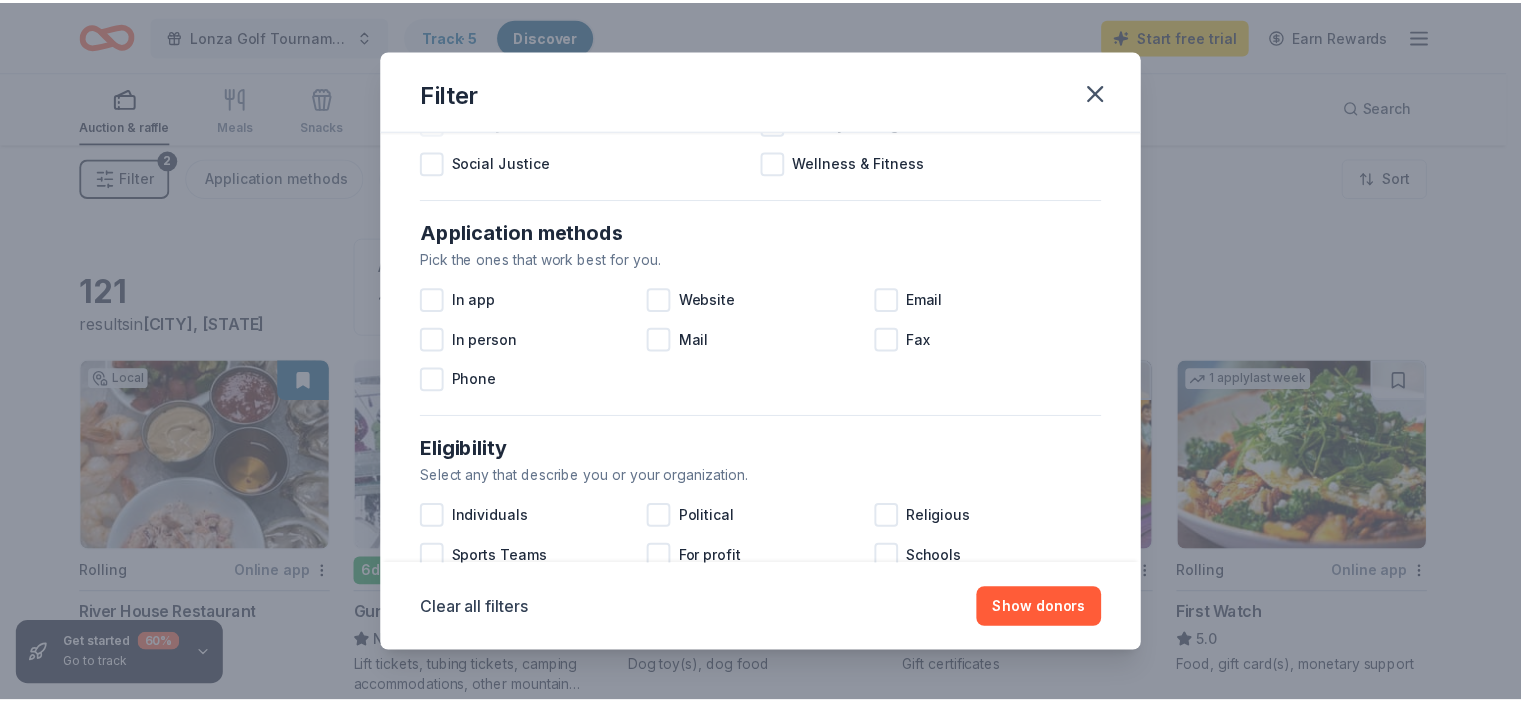 scroll, scrollTop: 286, scrollLeft: 0, axis: vertical 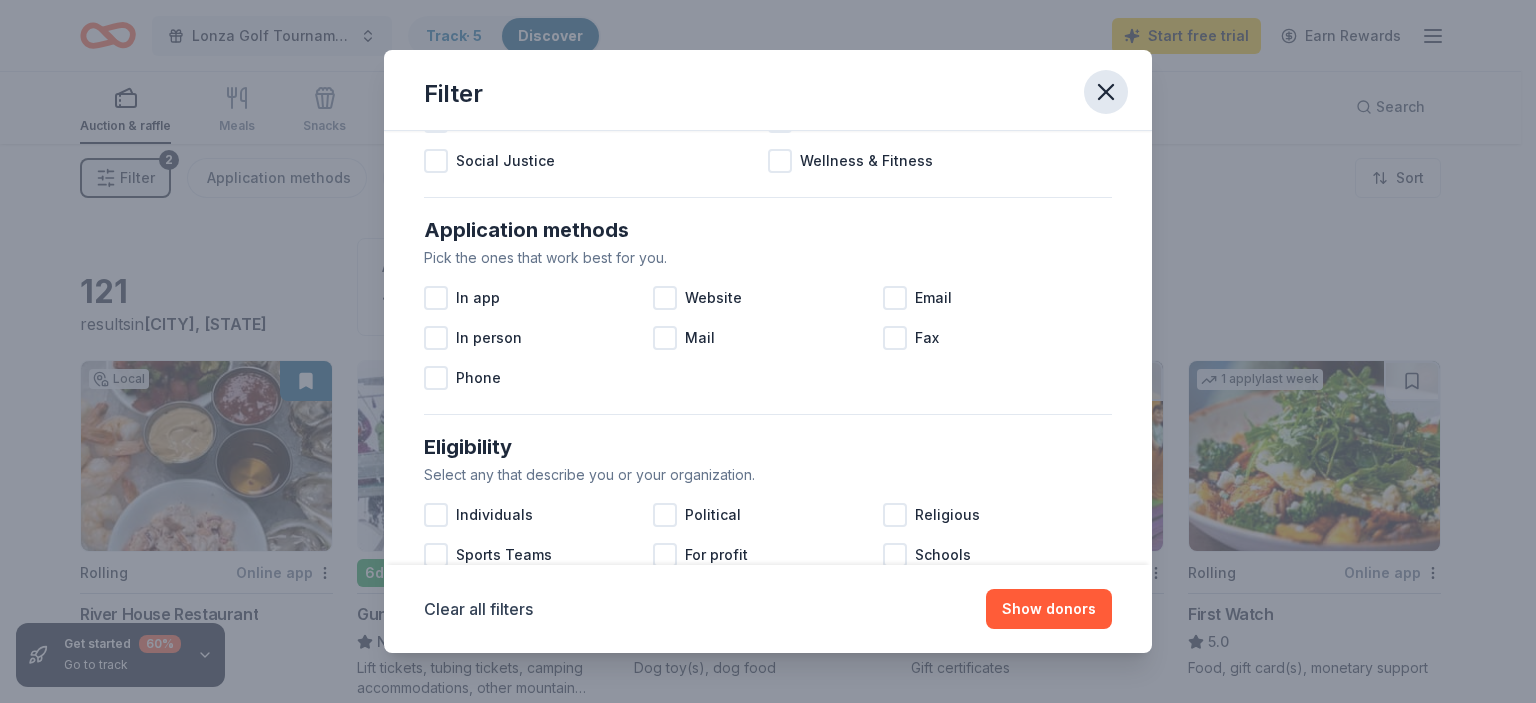 click 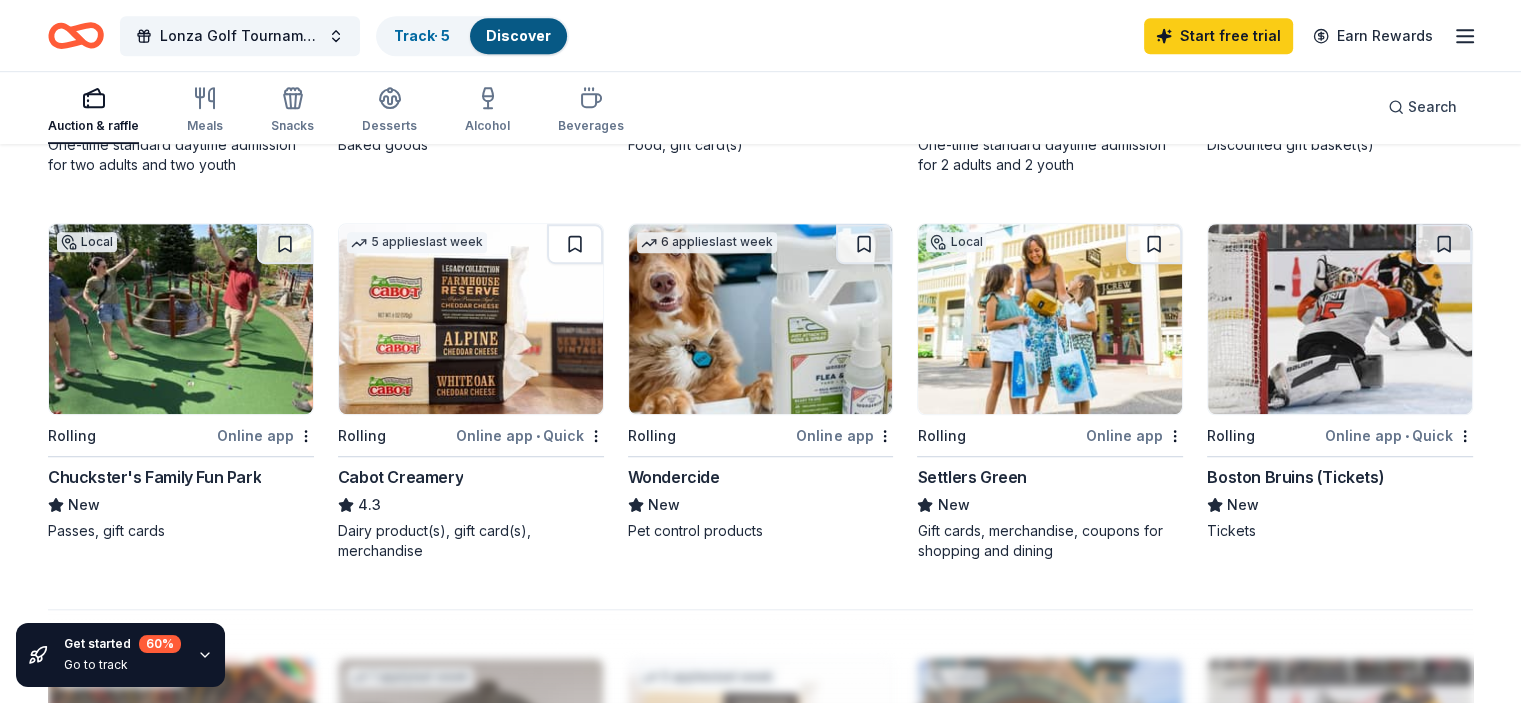 scroll, scrollTop: 1302, scrollLeft: 0, axis: vertical 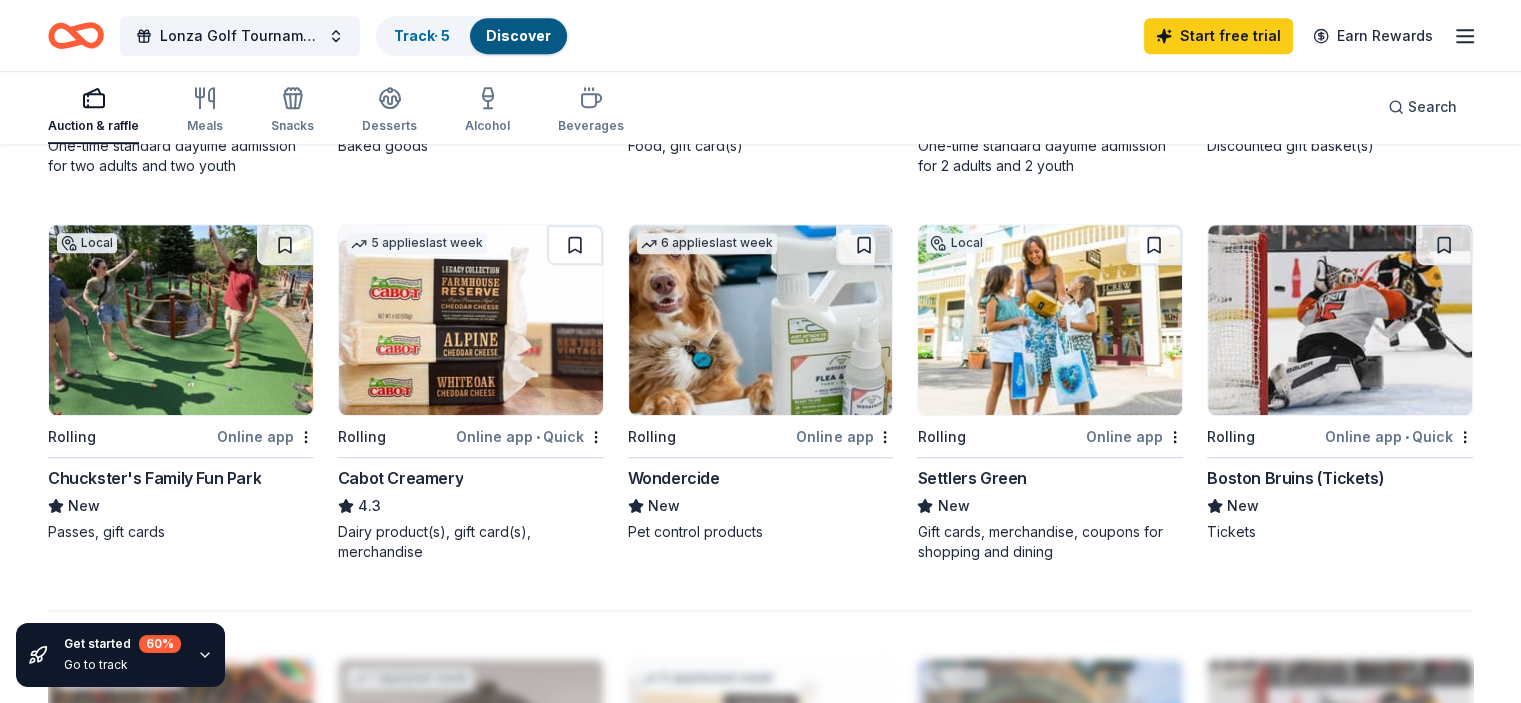 click at bounding box center (1050, 320) 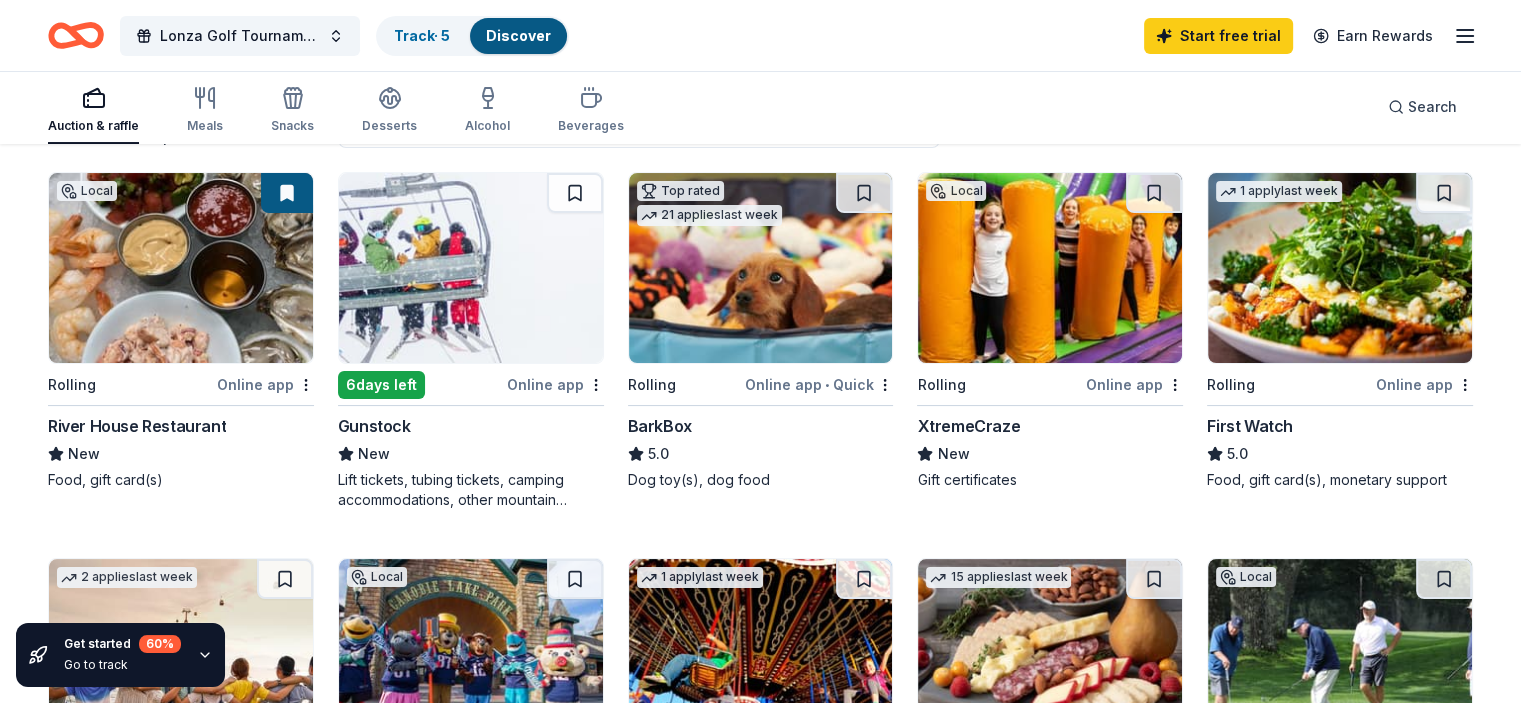 scroll, scrollTop: 0, scrollLeft: 0, axis: both 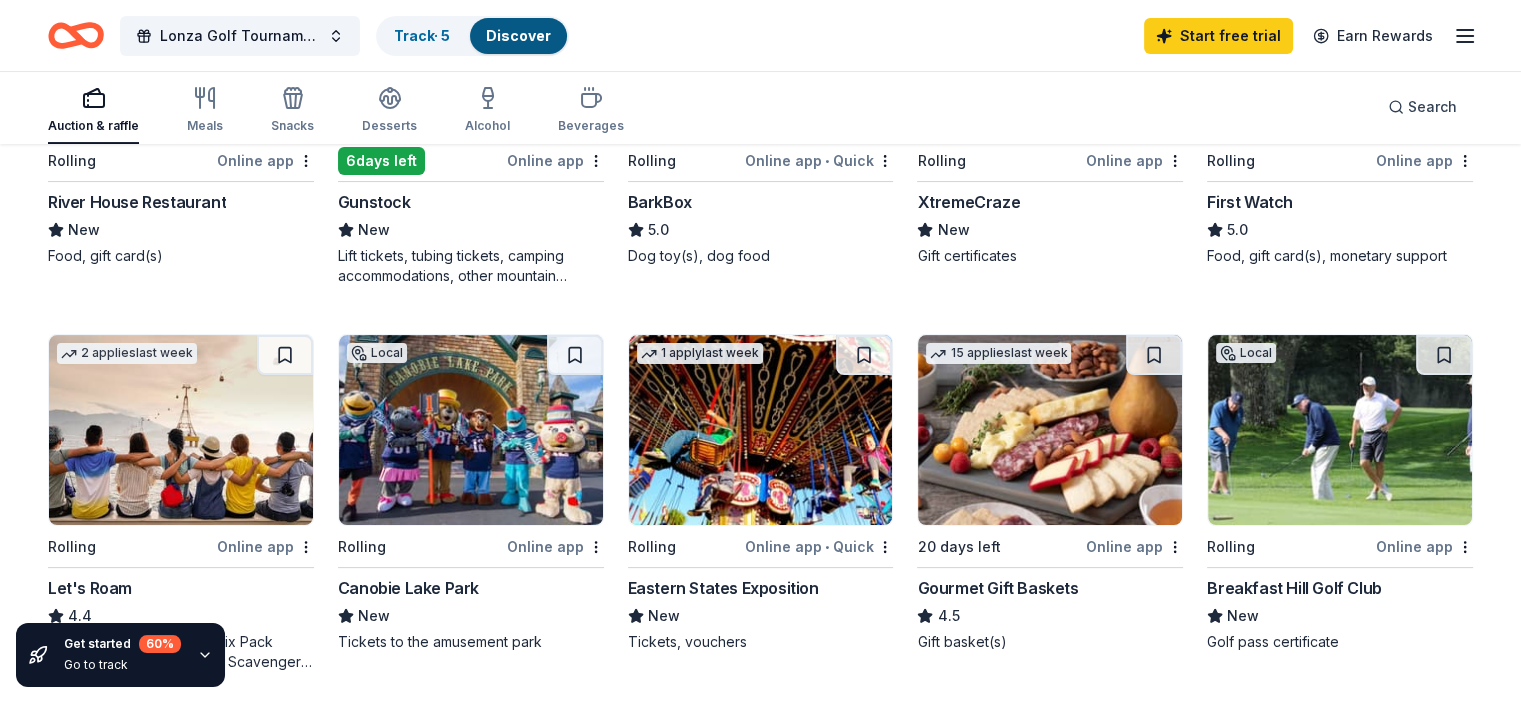 click 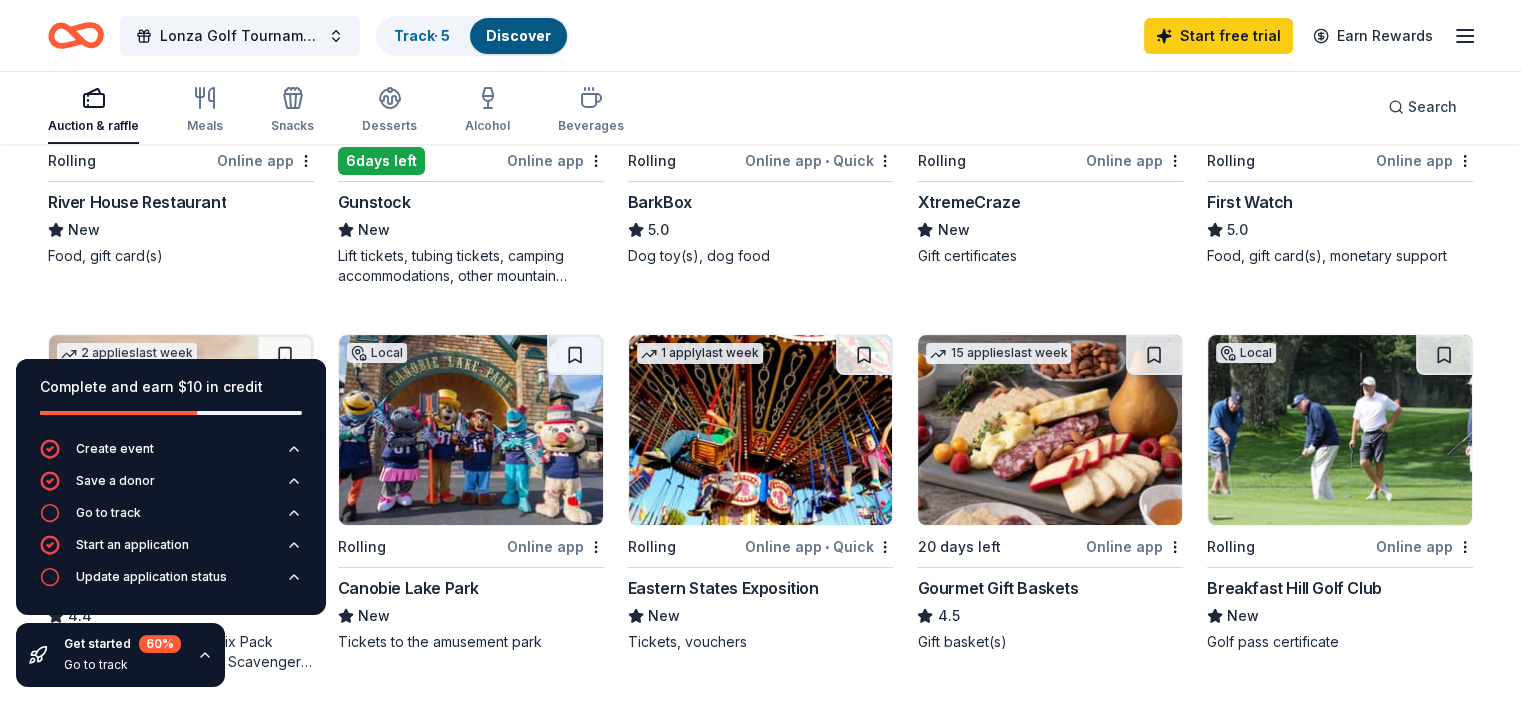 click on "121 results  in  Brentwood, NH Application deadlines 13  this month 1  in September 72  passed Local Rolling Online app River House Restaurant New Food, gift card(s) 6  days left Online app Gunstock New Lift tickets, tubing tickets, camping accommodations, other mountain activity passes Top rated 21   applies  last week Rolling Online app • Quick BarkBox 5.0 Dog toy(s), dog food Local Rolling Online app XtremeCraze New Gift certificates 1   apply  last week Rolling Online app First Watch 5.0 Food, gift card(s), monetary support 2   applies  last week Rolling Online app Let's Roam 4.4 3 Family Scavenger Hunt Six Pack ($270 Value), 2 Date Night Scavenger Hunt Two Pack ($130 Value) Local Rolling Online app Canobie Lake Park New Tickets to the amusement park 1   apply  last week Rolling Online app • Quick Eastern States Exposition New Tickets, vouchers 15   applies  last week 20 days left Online app Gourmet Gift Baskets 4.5 Gift basket(s) Local Rolling Online app Breakfast Hill Golf Club New Rolling New 9   6" at bounding box center (760, 1010) 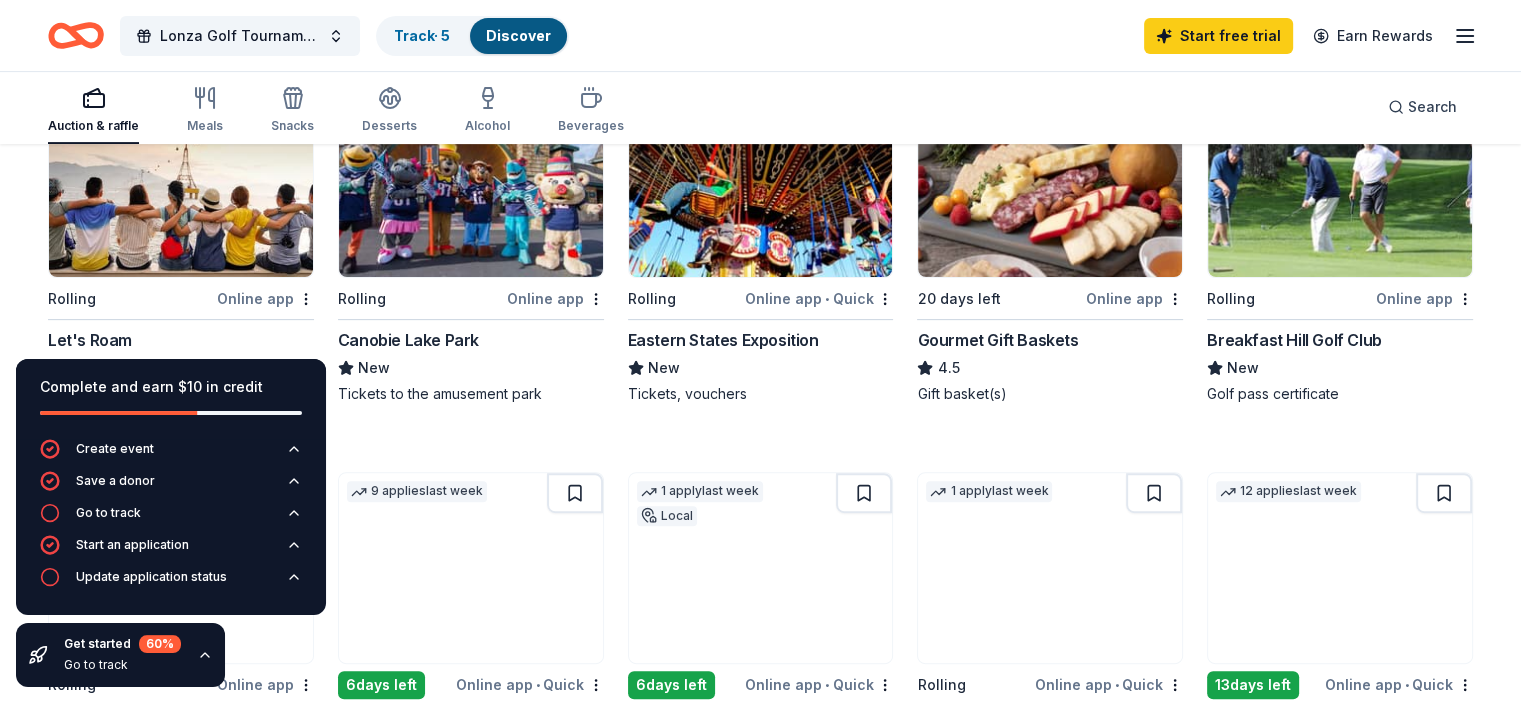scroll, scrollTop: 670, scrollLeft: 0, axis: vertical 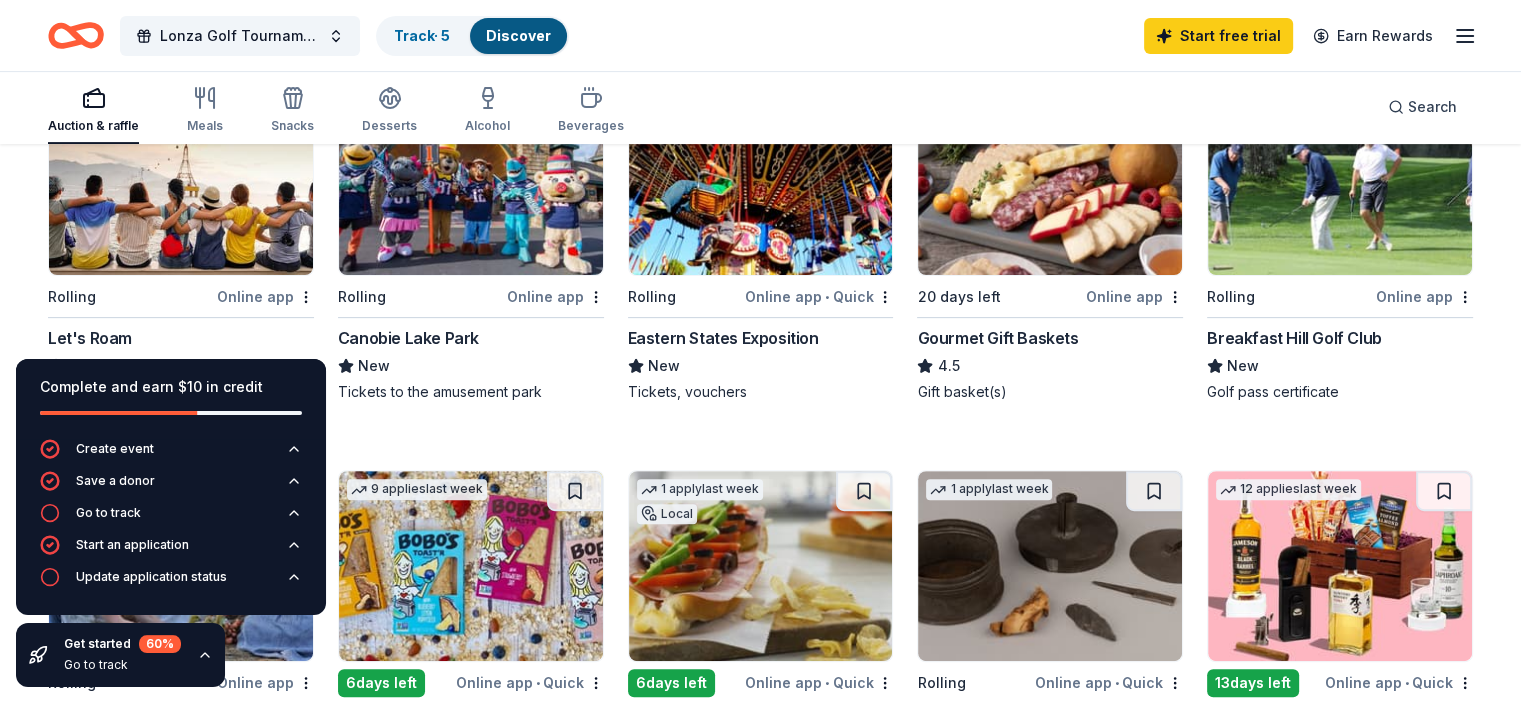 click on "Breakfast Hill Golf Club" at bounding box center (1294, 338) 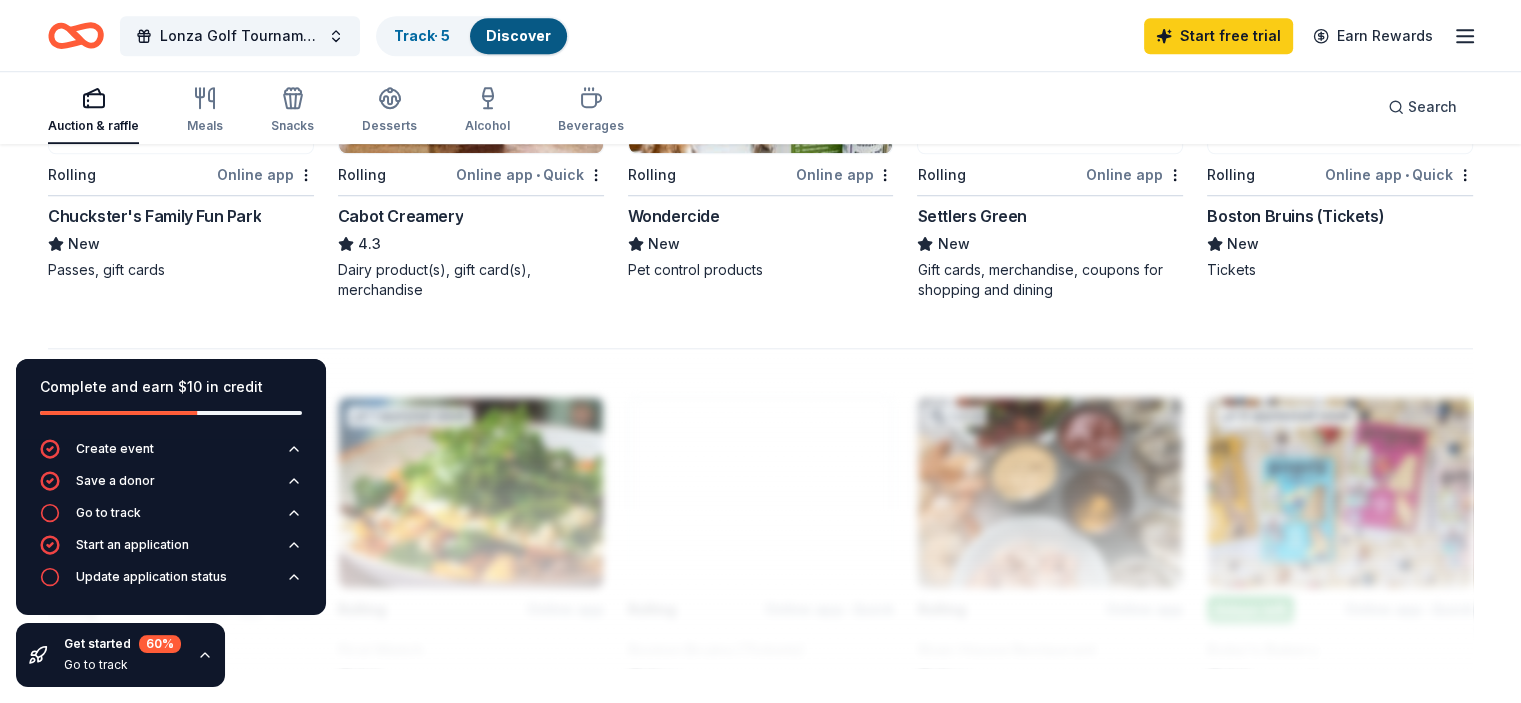 scroll, scrollTop: 1566, scrollLeft: 0, axis: vertical 